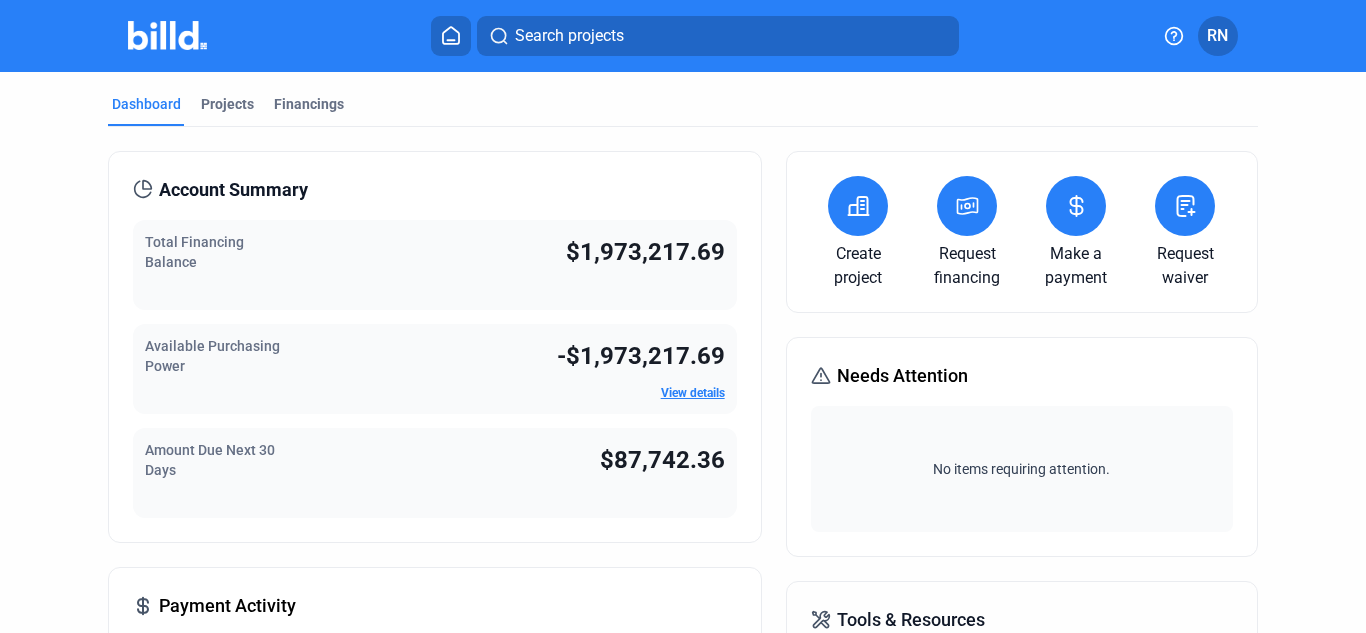 scroll, scrollTop: 0, scrollLeft: 0, axis: both 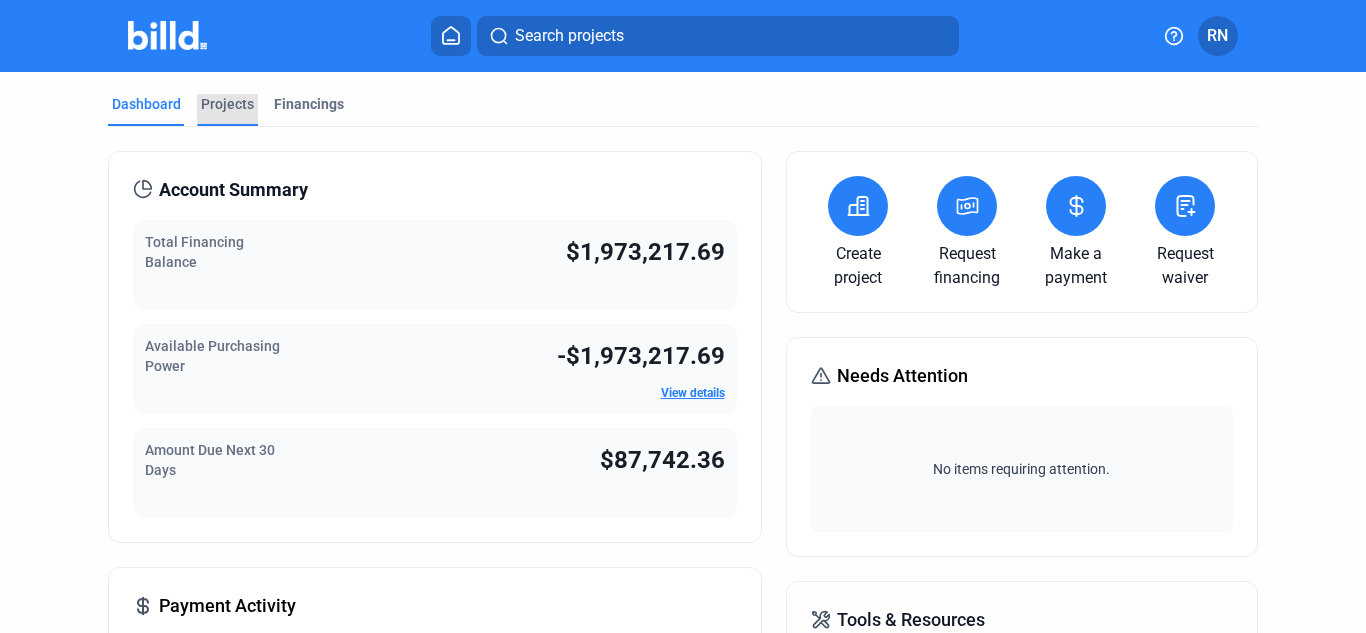 click on "Projects" at bounding box center (227, 110) 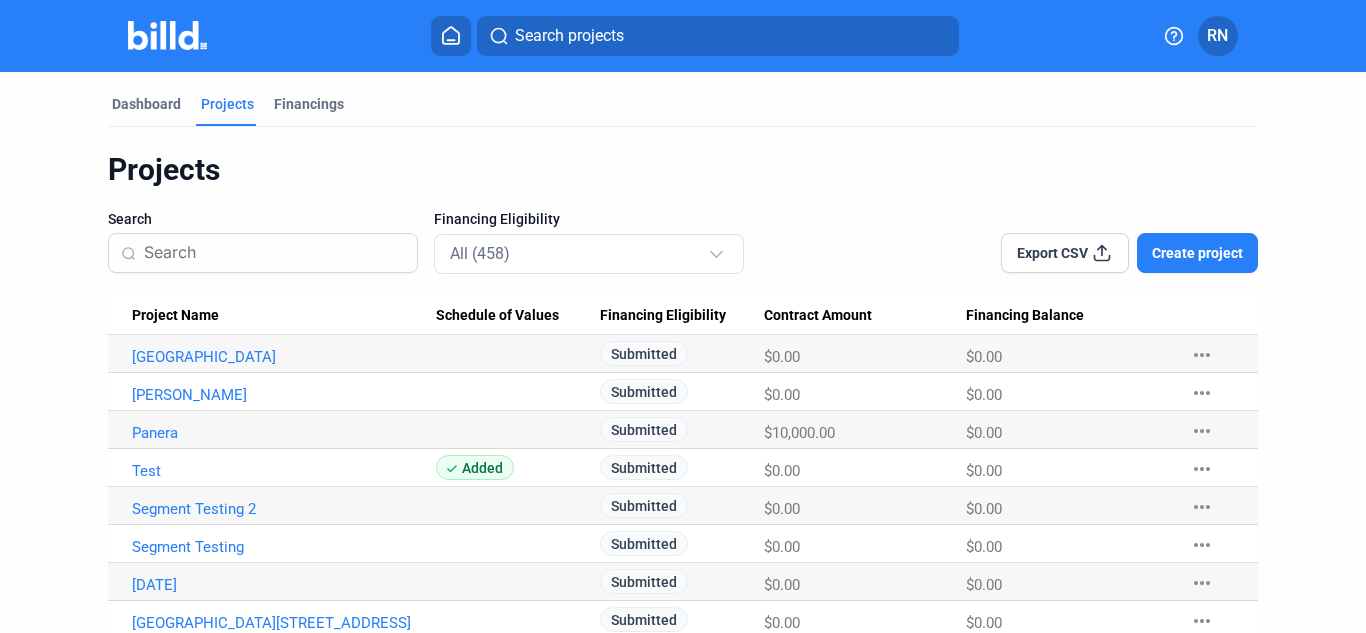 click on "Dashboard Projects Financings Projects Search Financing Eligibility  All (458)  Export CSV Create project Project Name  Schedule of Values  Financing Eligibility  Contract Amount  Financing Balance    Austin Football Stadium     Submitted  $0.00 $0.00 more_horiz Nick Test     Submitted  $0.00 $0.00 more_horiz Panera     Submitted  $10,000.00 $0.00 more_horiz Test  Added   Submitted  $0.00 $0.00 more_horiz Segment Testing 2     Submitted  $0.00 $0.00 more_horiz Segment Testing     Submitted  $0.00 $0.00 more_horiz [DATE]     Submitted  $0.00 $0.00 more_horiz Panera 5th Street 9999     Submitted  $0.00 $0.00 more_horiz Tech Channel Test 9999     Submitted  $0.00 $0.00 more_horiz TestRegex  Added   Submitted  $0.00 $0.00 more_horiz East 5th  Added   Submitted  $0.00 $0.00 more_horiz South Warehouse  Added   Submitted  $0.00 $0.00 more_horiz Cincinnati 20 Unit Build     Submitted  $0.00 $0.00 more_horiz VerifyTest123  Added   Submitted  $0.00 $449.16 more_horiz Test 99     Complete  $0.00 $0.00 more_horiz" 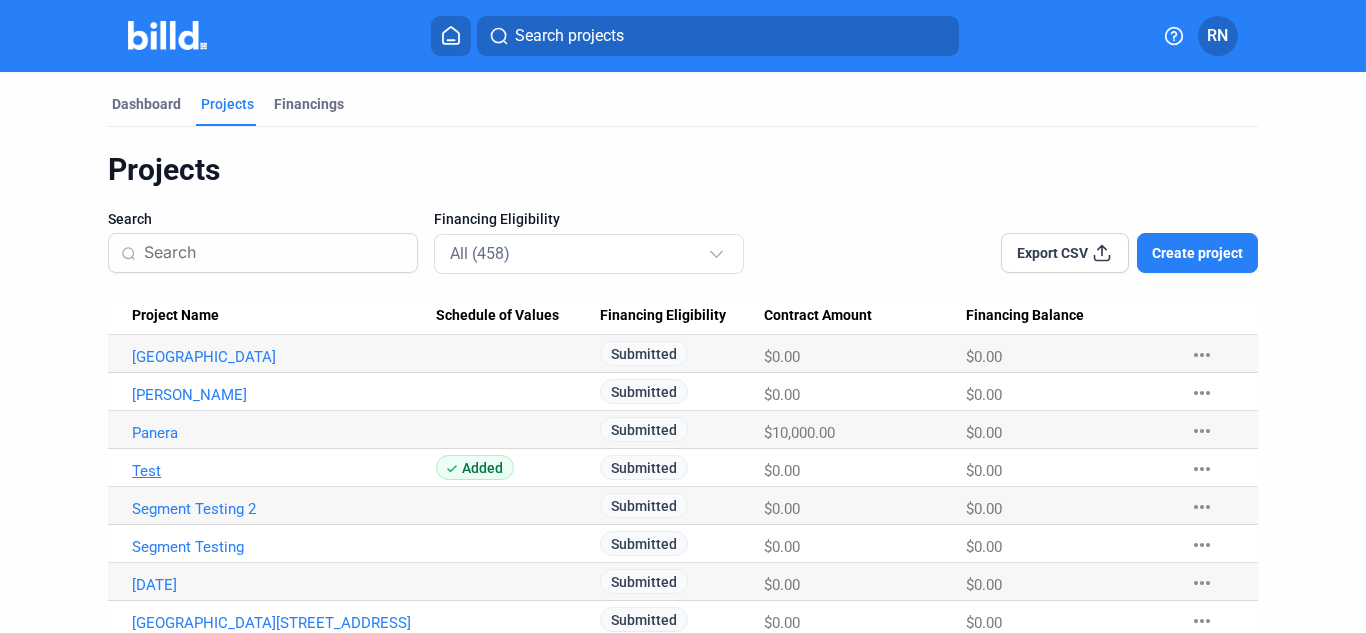 click on "Test" at bounding box center (284, 357) 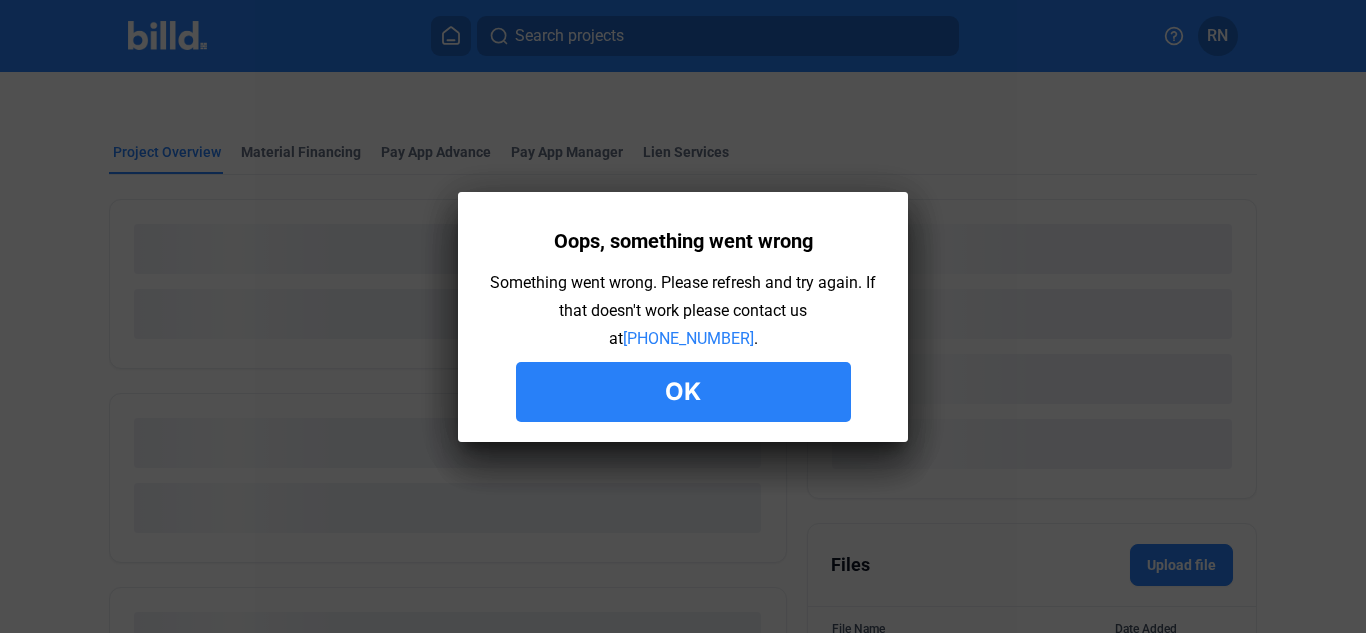 click on "Ok" at bounding box center (683, 392) 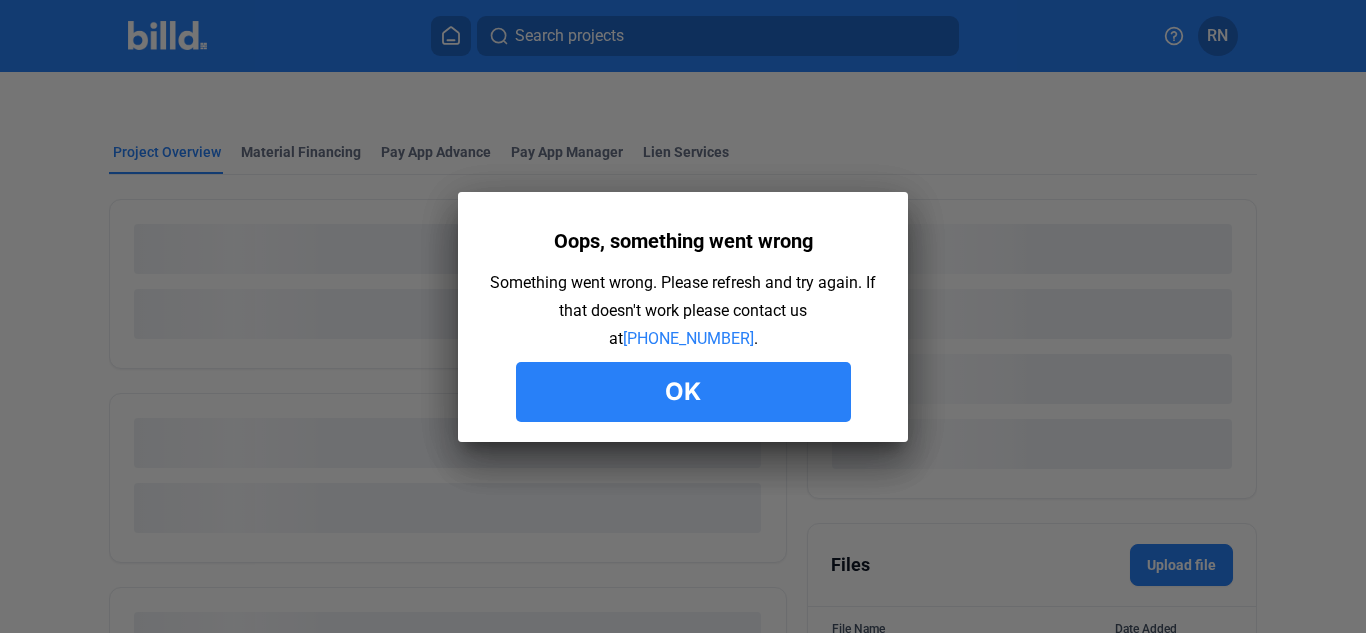 click on "Ok" at bounding box center [683, 392] 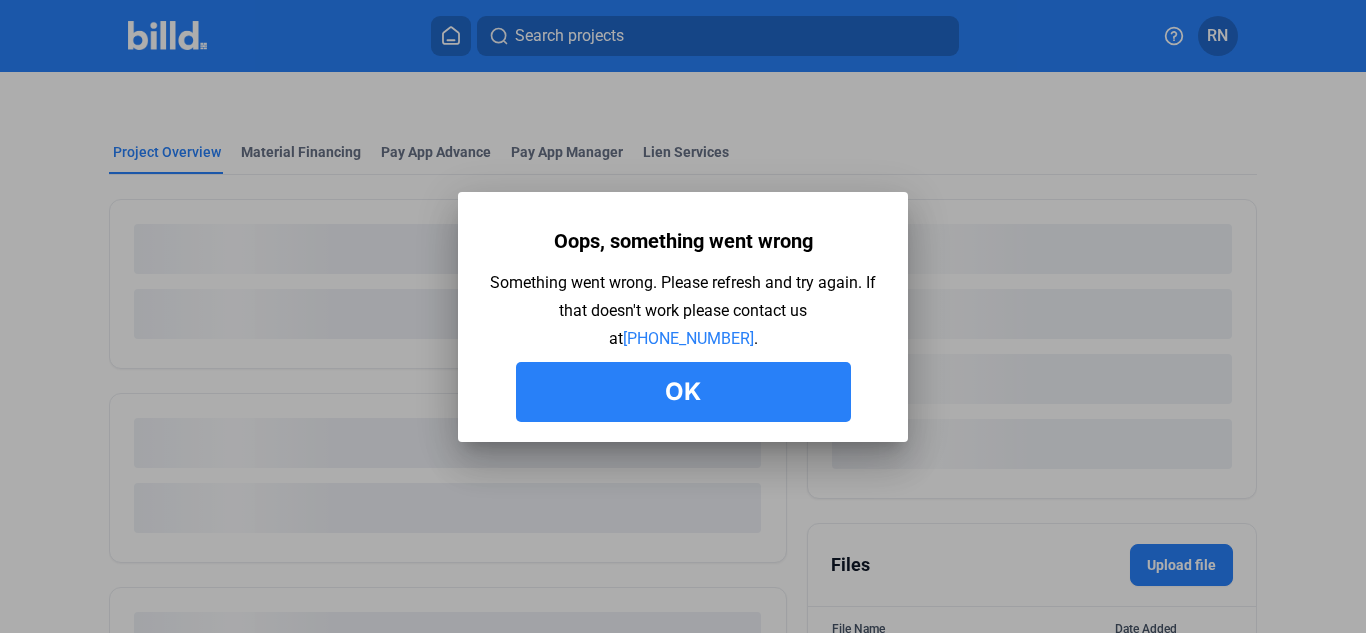 click on "Ok" at bounding box center [683, 392] 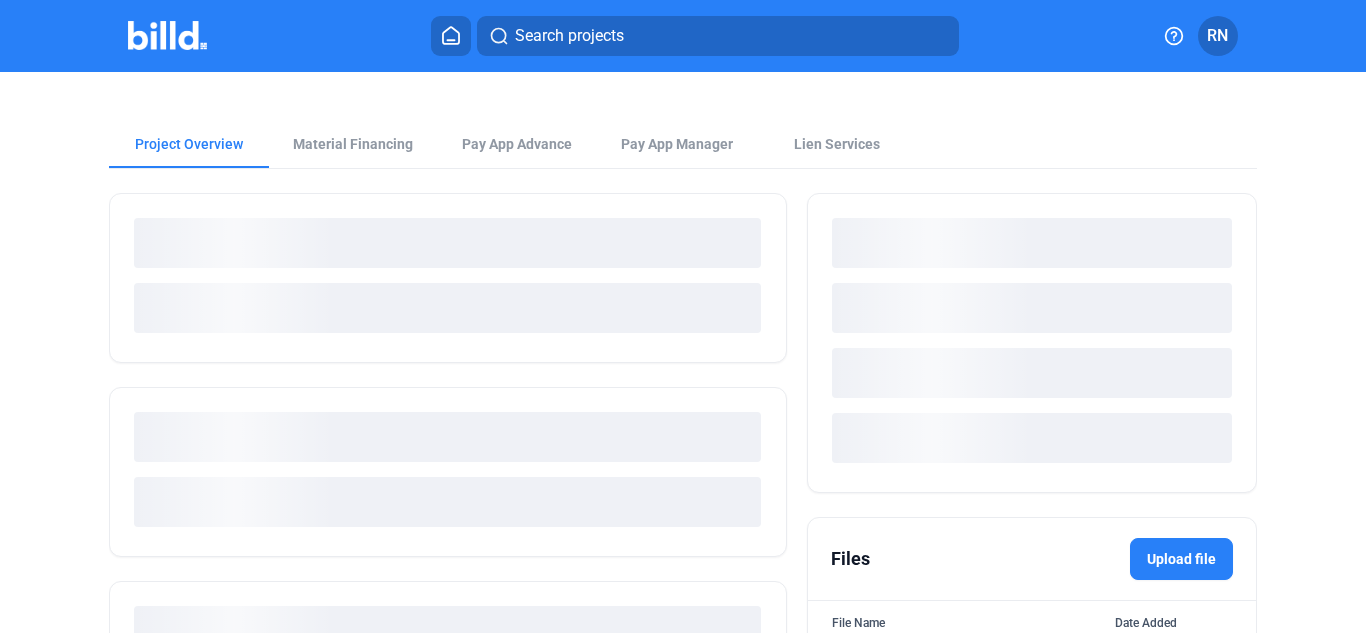 scroll, scrollTop: 0, scrollLeft: 0, axis: both 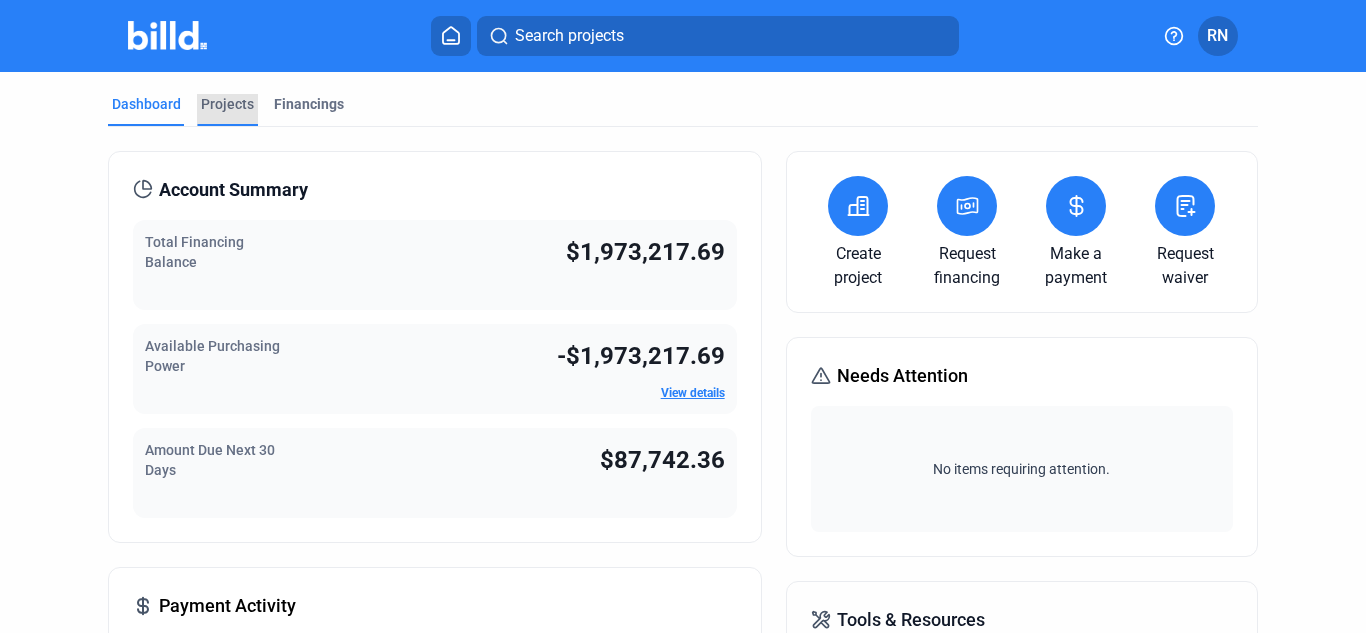 click on "Projects" at bounding box center (227, 104) 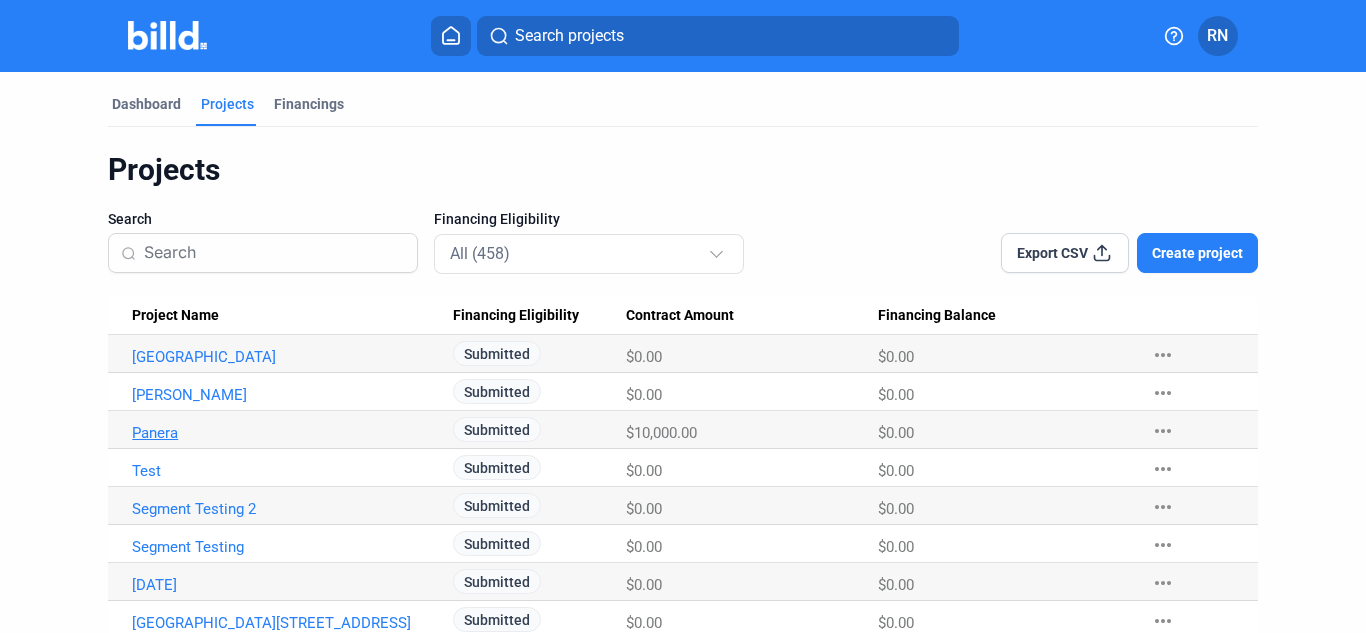 click on "Panera" at bounding box center (284, 357) 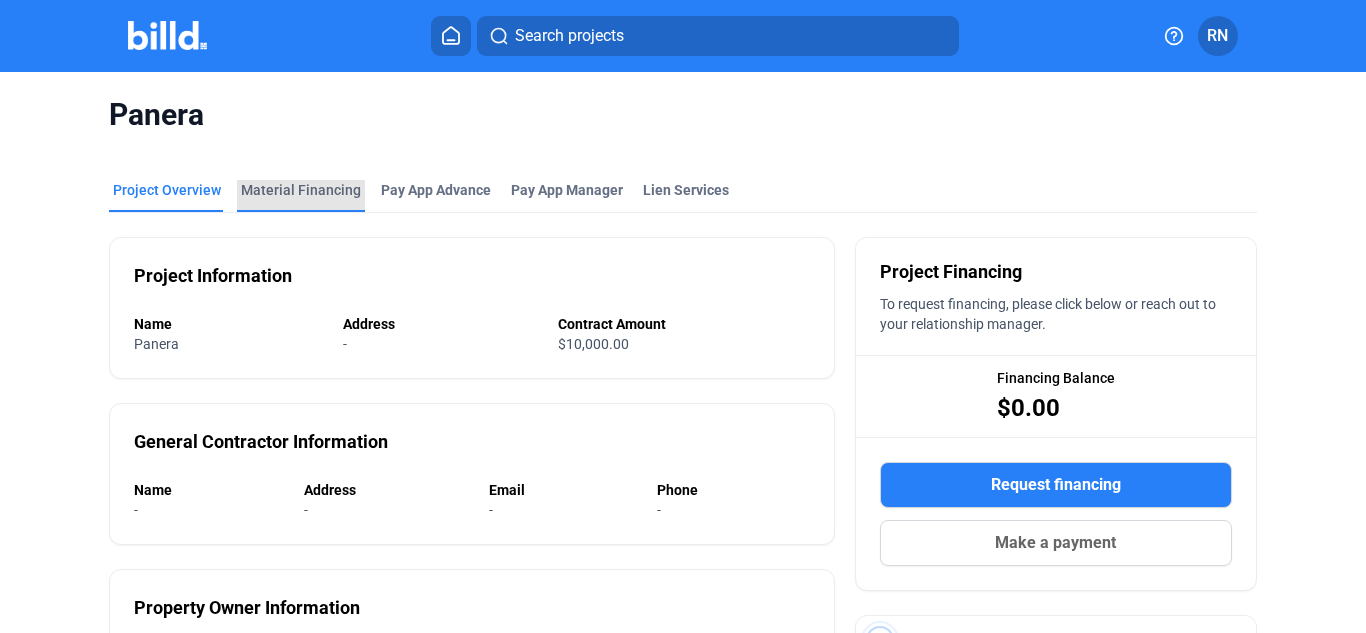 click on "Material Financing" at bounding box center [301, 190] 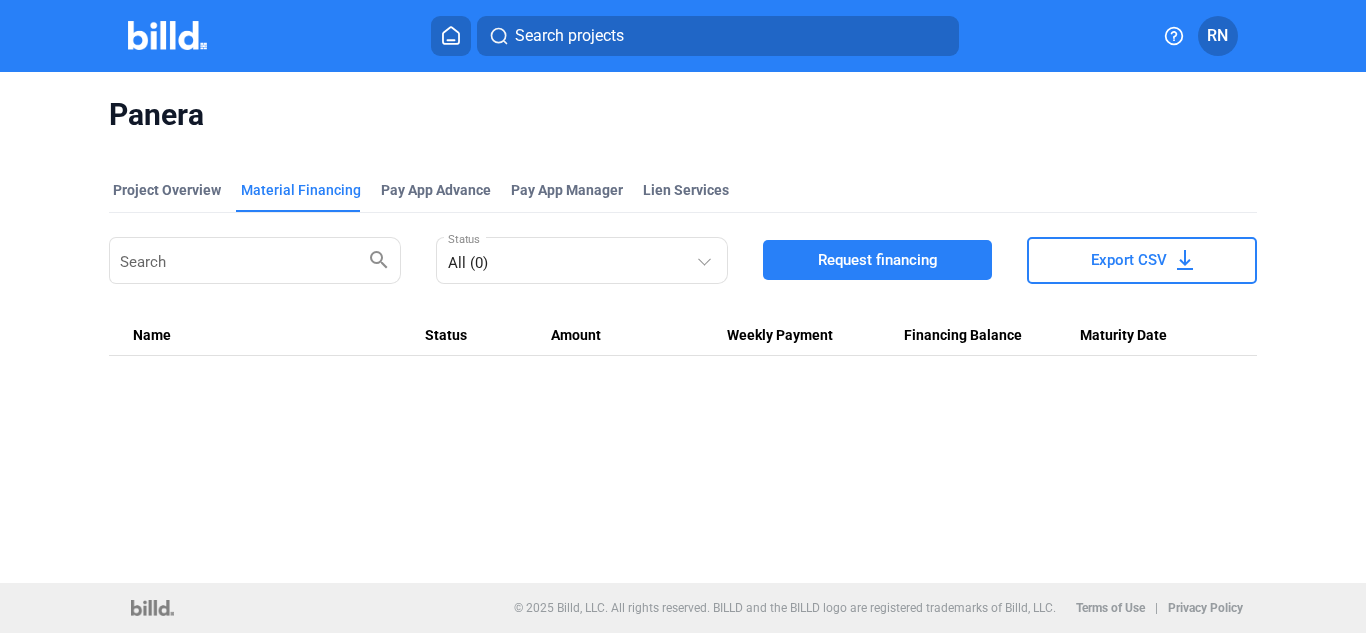 click on "Request financing" at bounding box center (878, 260) 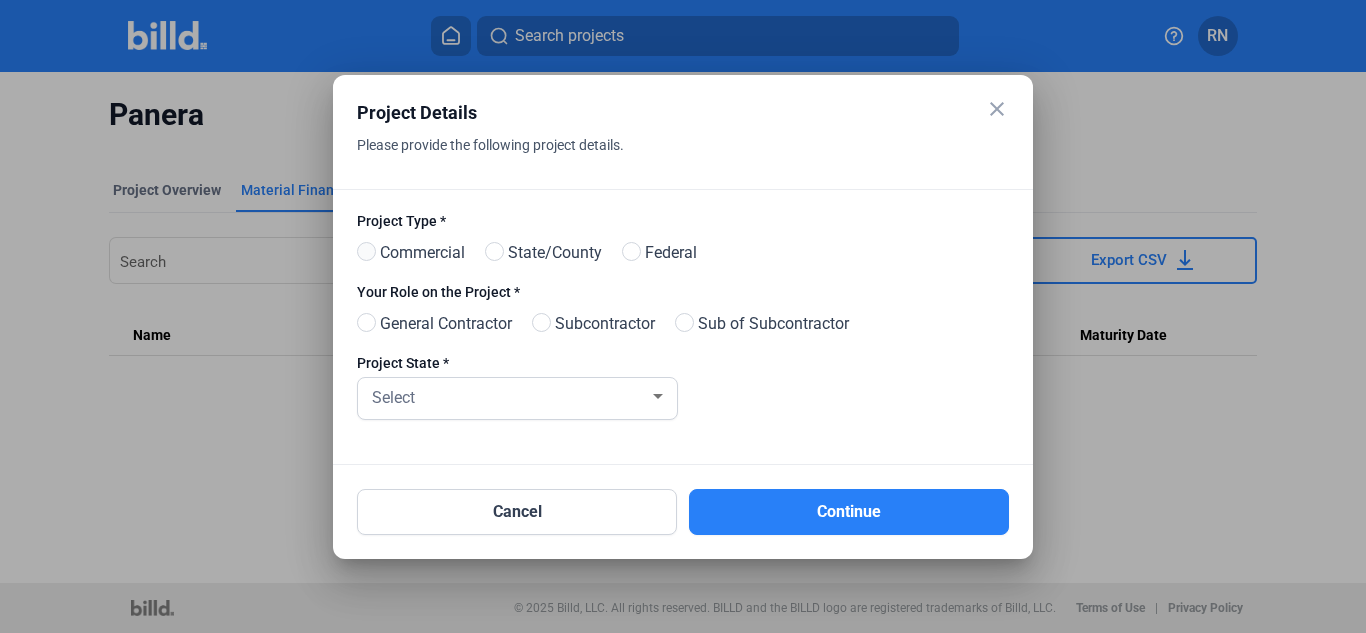 click at bounding box center (366, 251) 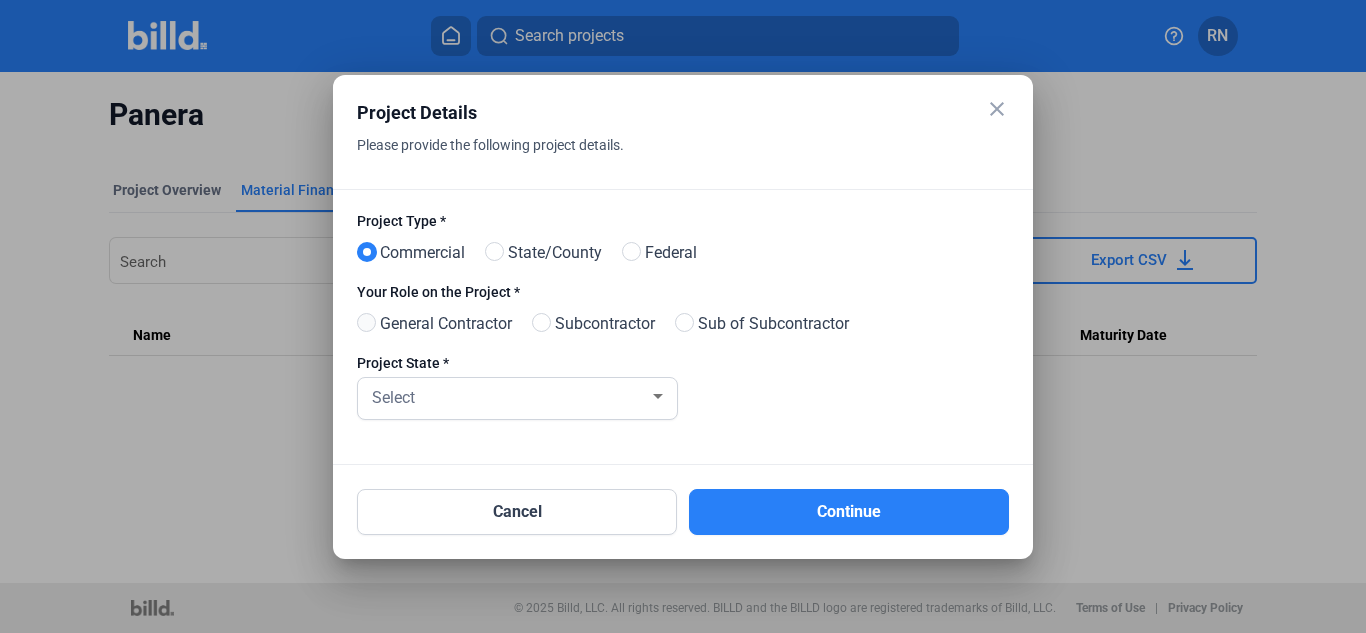 click at bounding box center (366, 322) 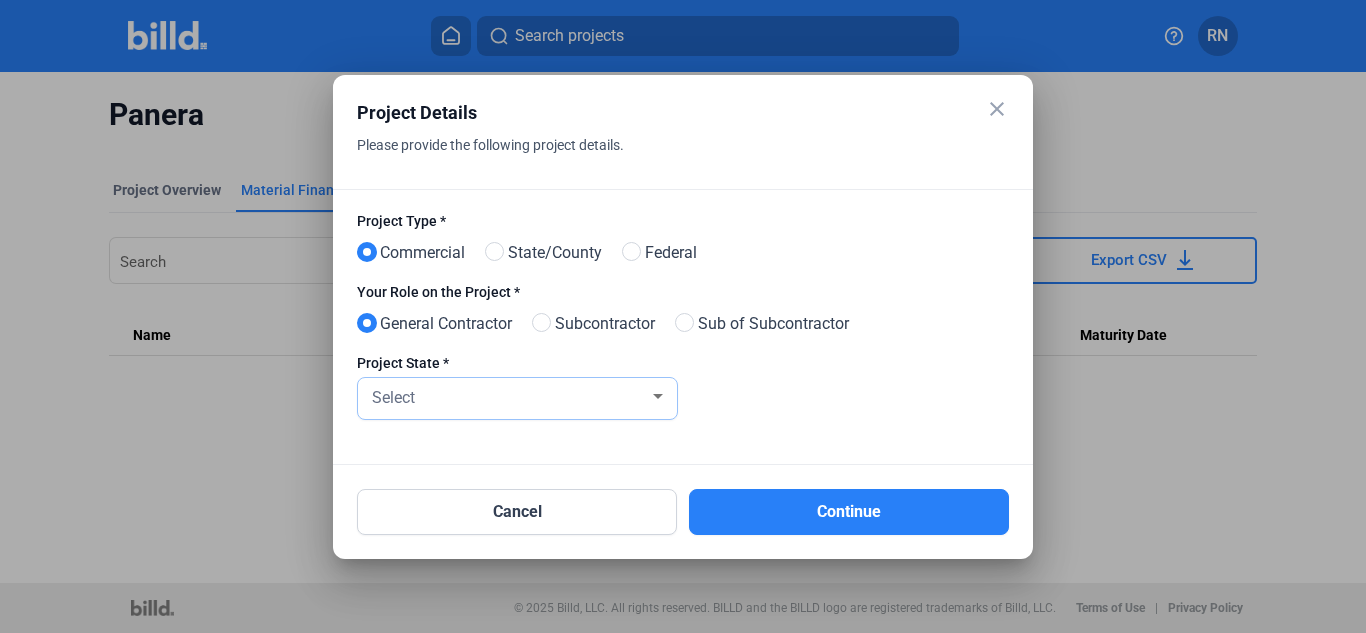 click on "Select" at bounding box center [393, 397] 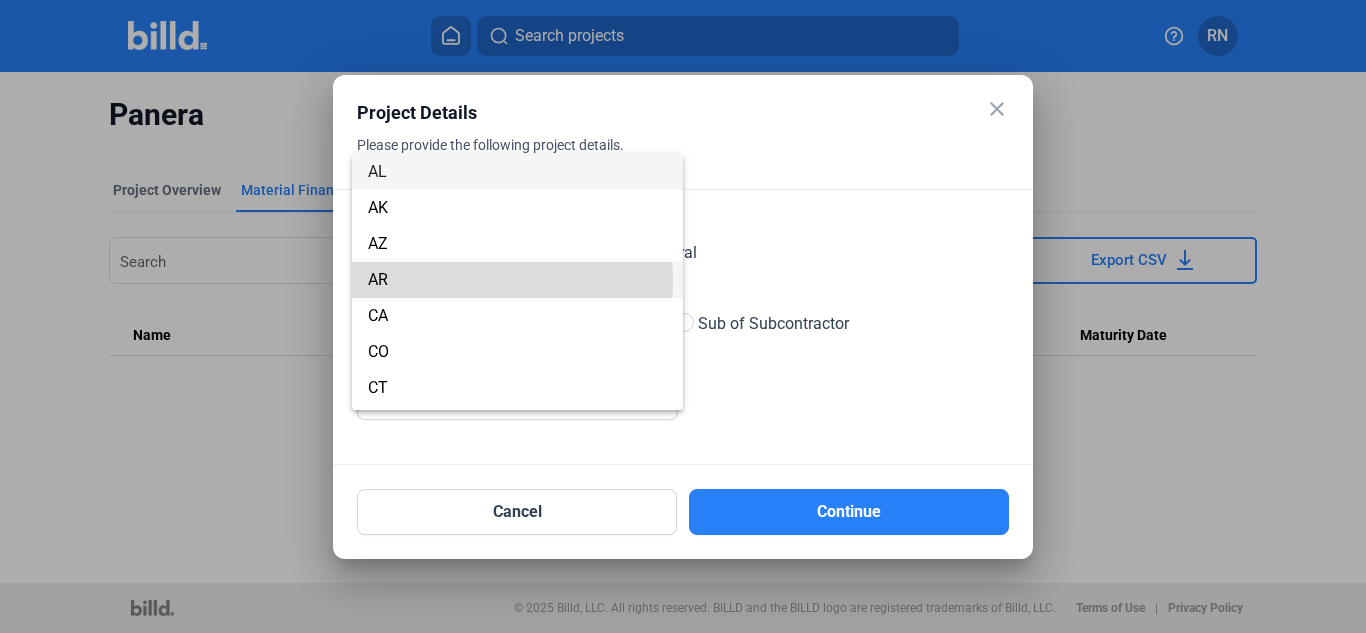 click on "AR" at bounding box center (517, 280) 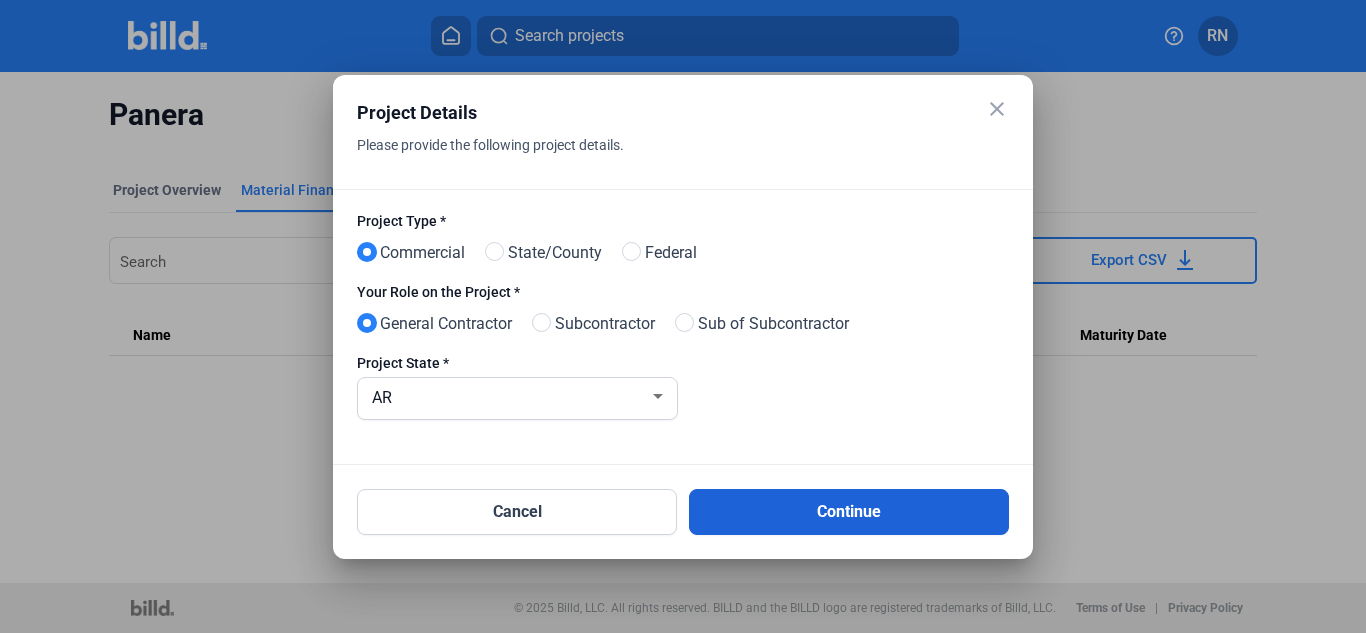 click on "Continue" at bounding box center (849, 512) 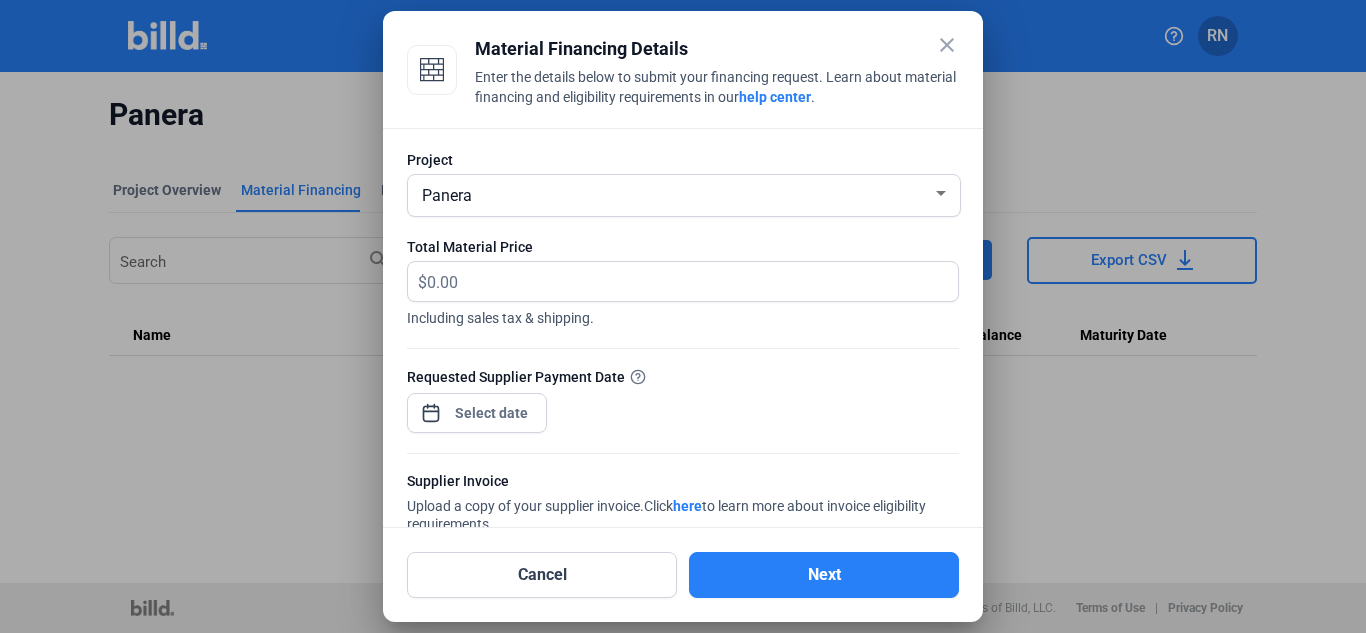 click at bounding box center (941, 194) 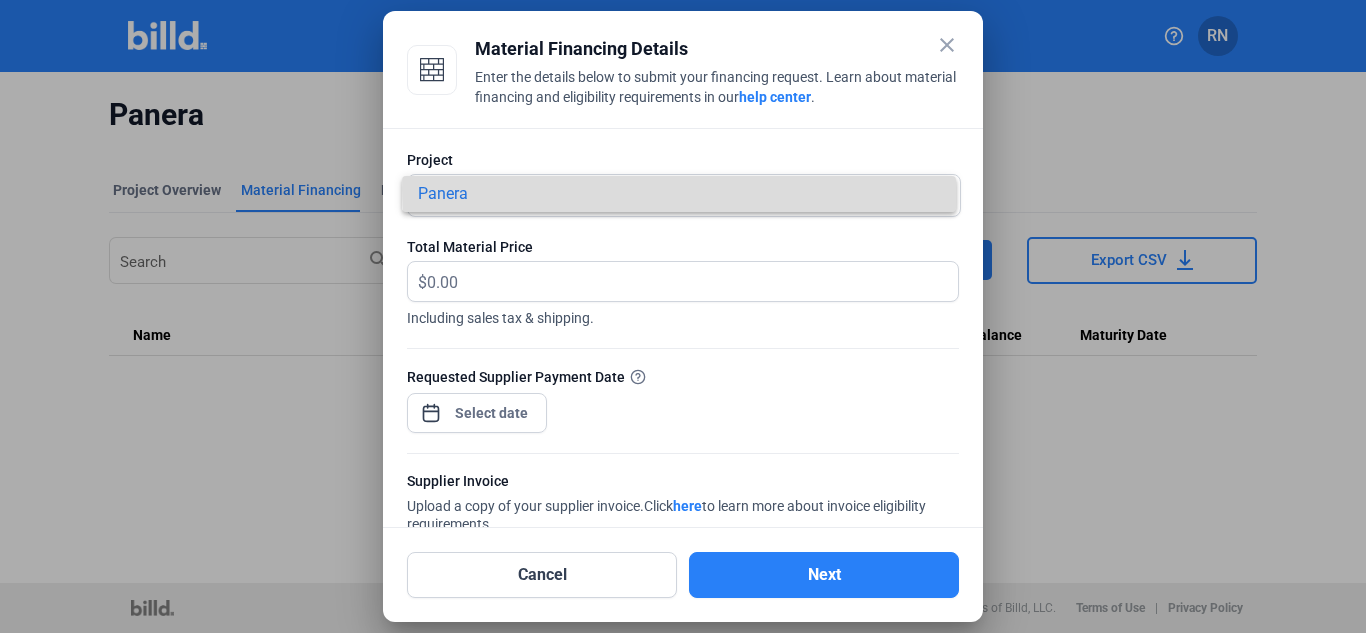 click on "Panera" at bounding box center (679, 194) 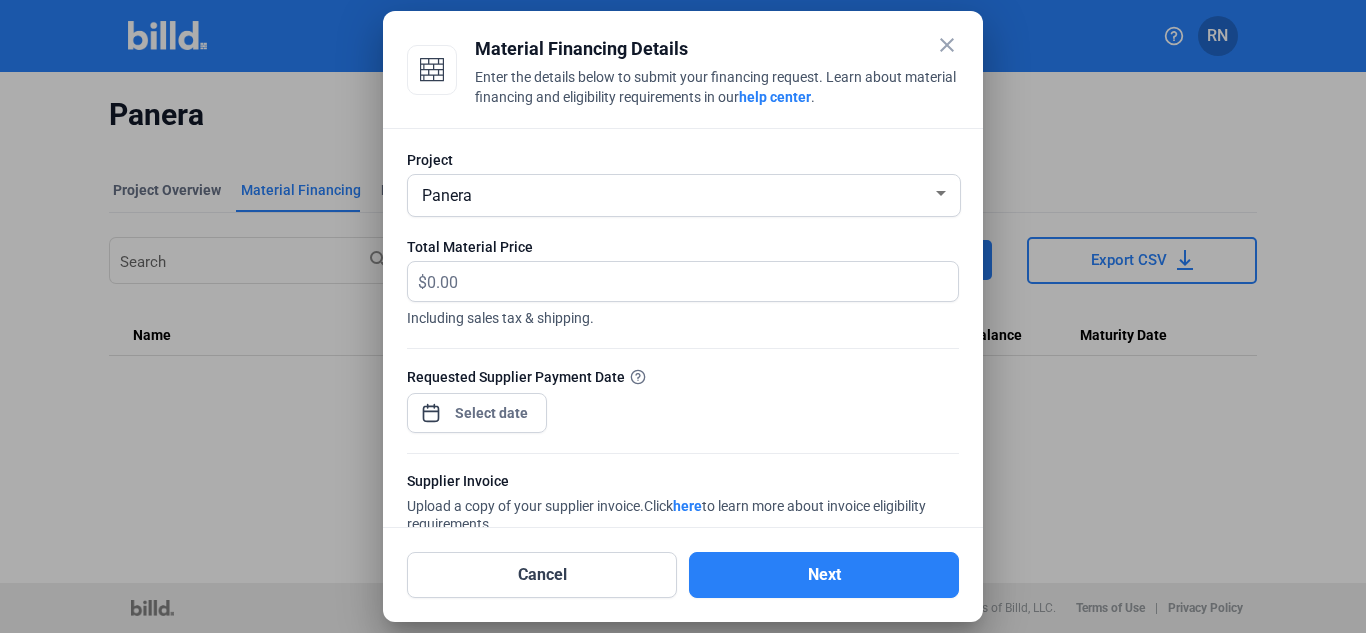 click on "close" at bounding box center [947, 45] 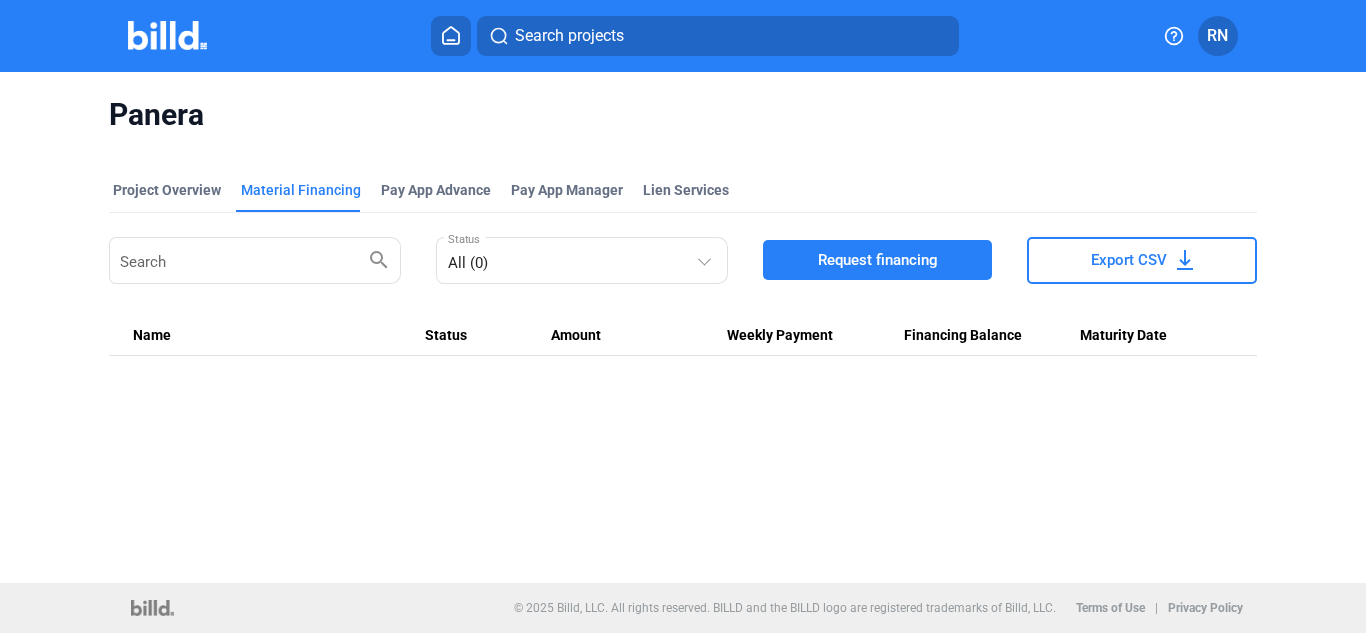 click on "Request financing" at bounding box center (878, 260) 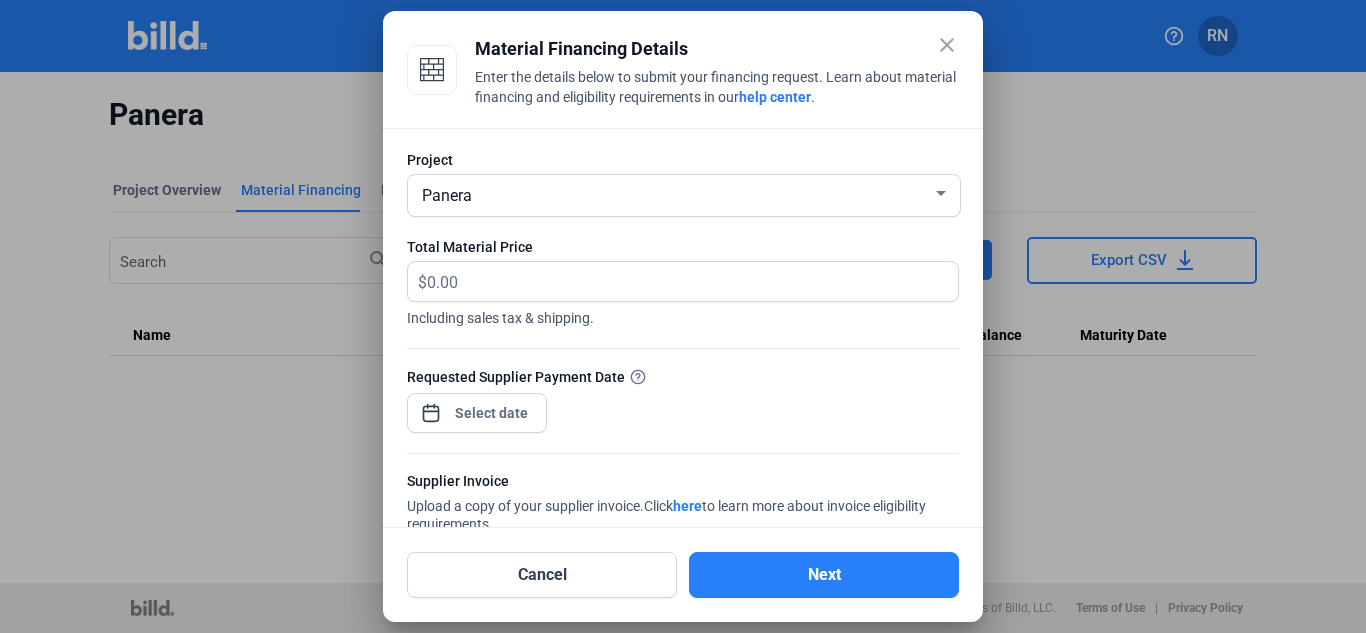 click on "Panera" at bounding box center [684, 195] 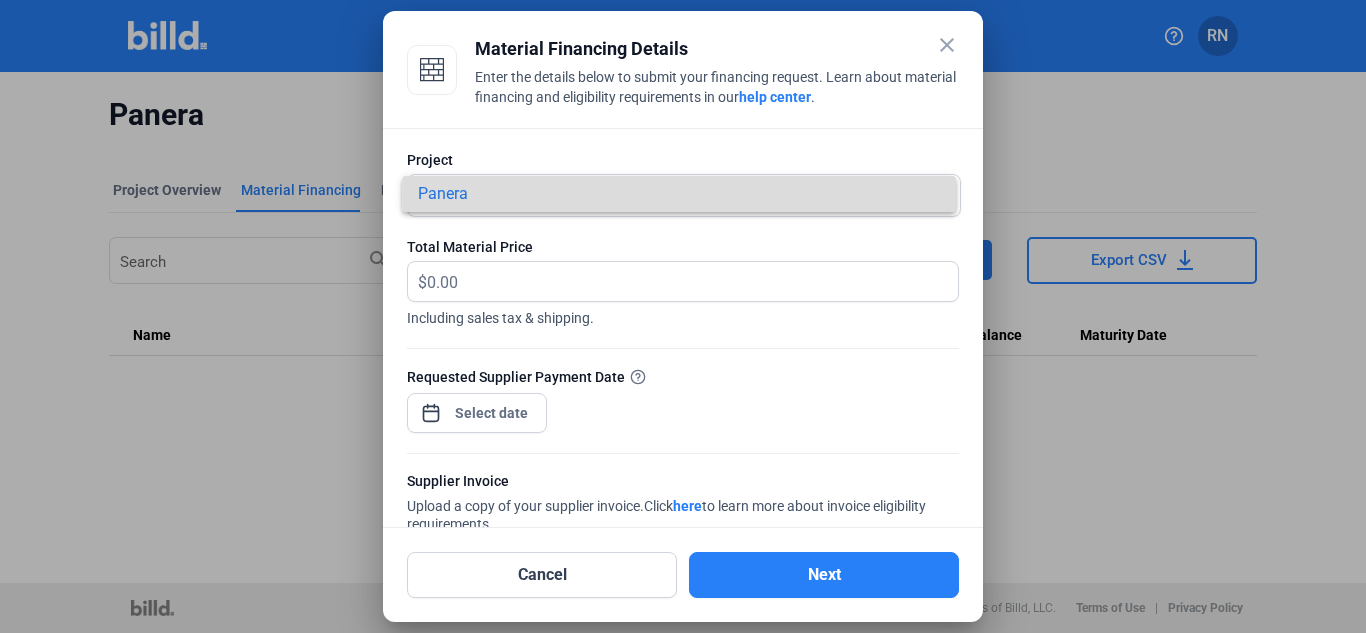 click on "Panera" at bounding box center (679, 194) 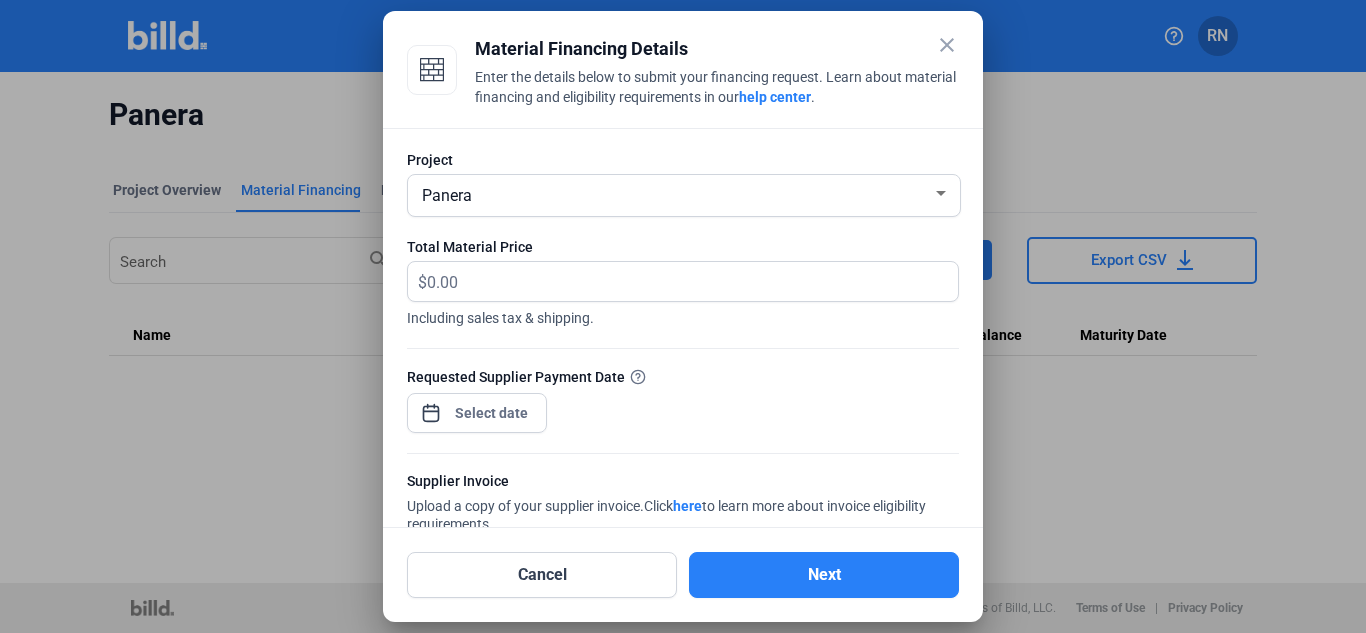 scroll, scrollTop: 274, scrollLeft: 0, axis: vertical 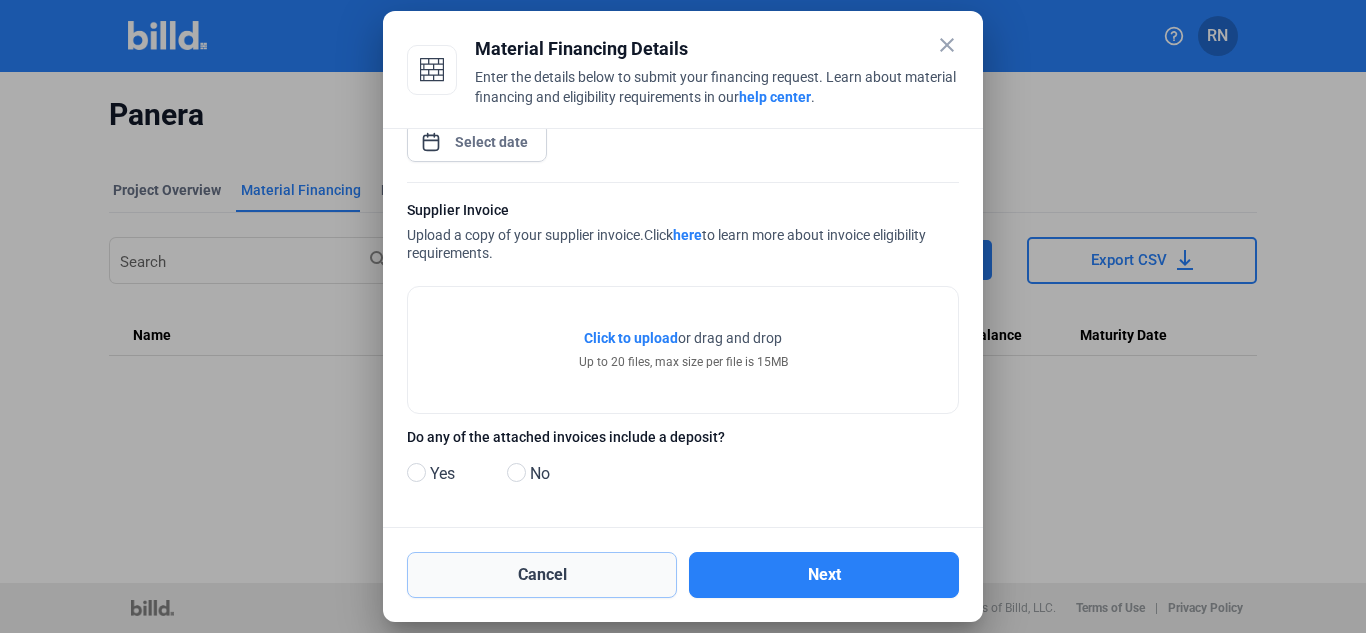 click on "Cancel" at bounding box center (542, 575) 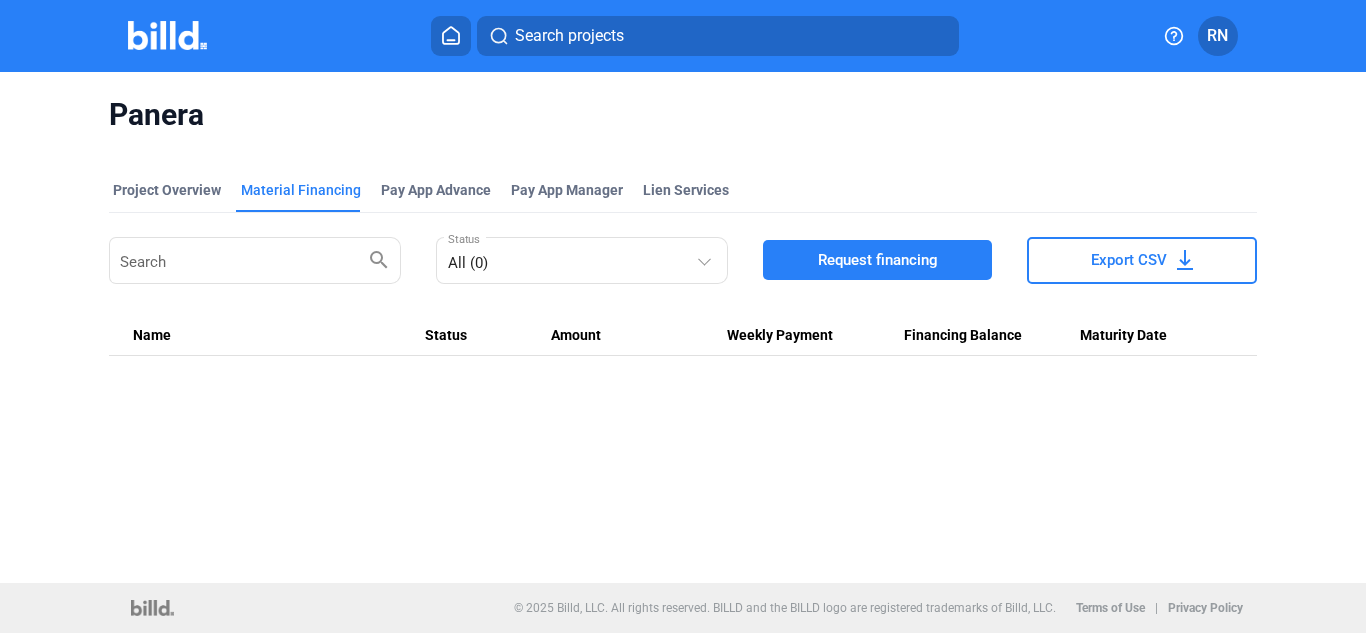 click at bounding box center (167, 35) 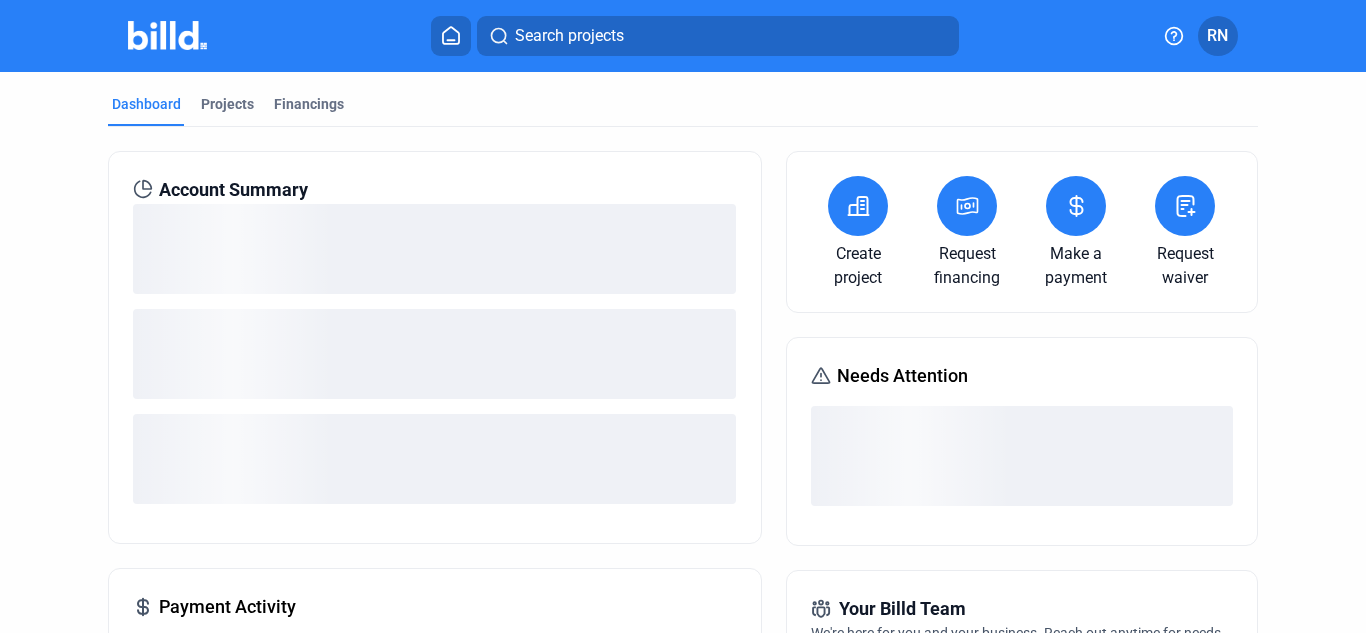 click 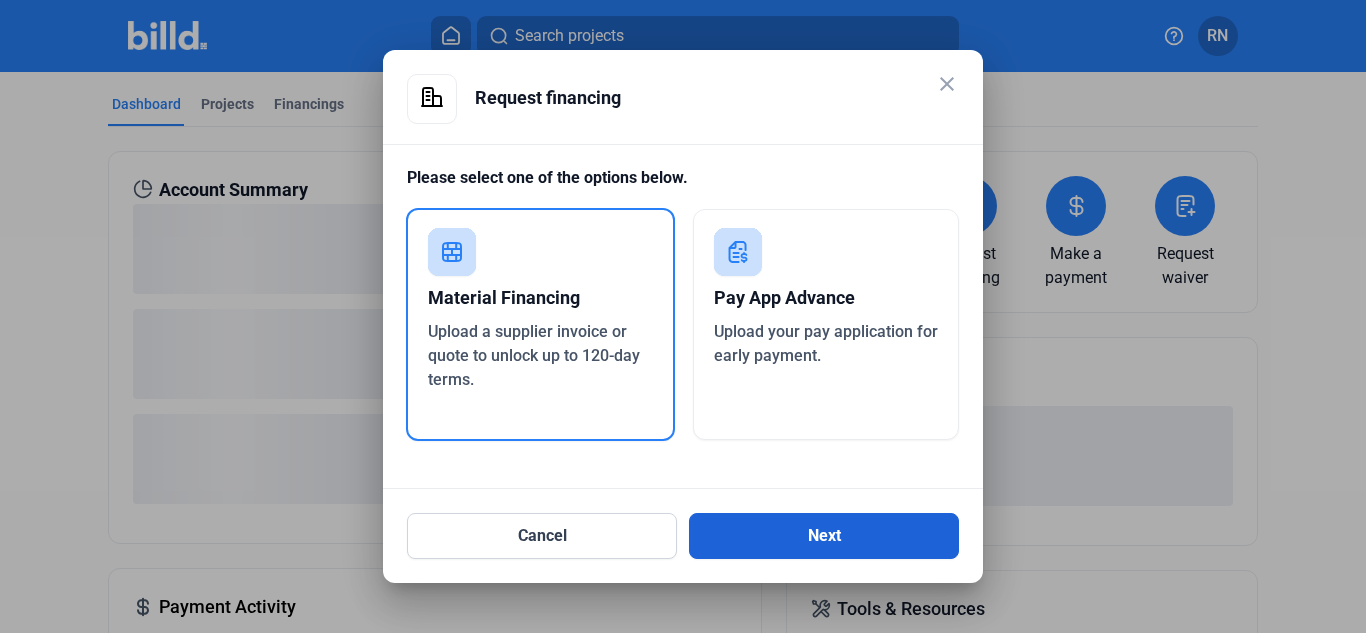 click on "Next" at bounding box center (824, 536) 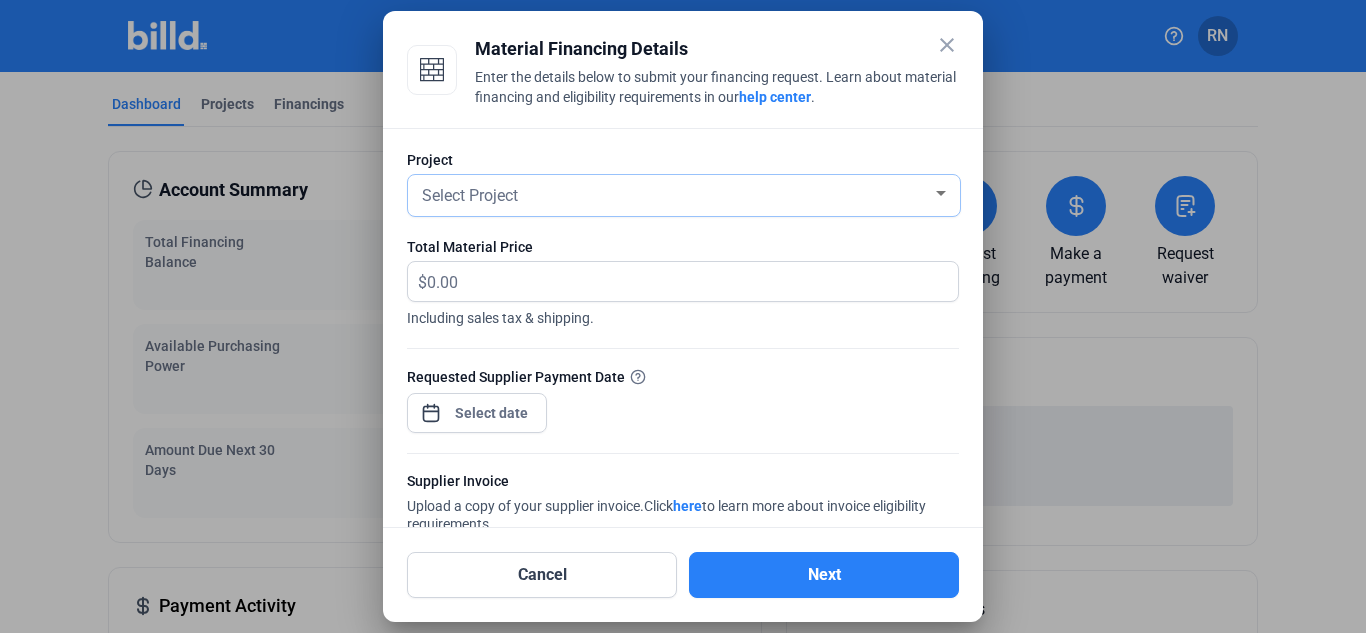 click on "Select Project" at bounding box center (684, 195) 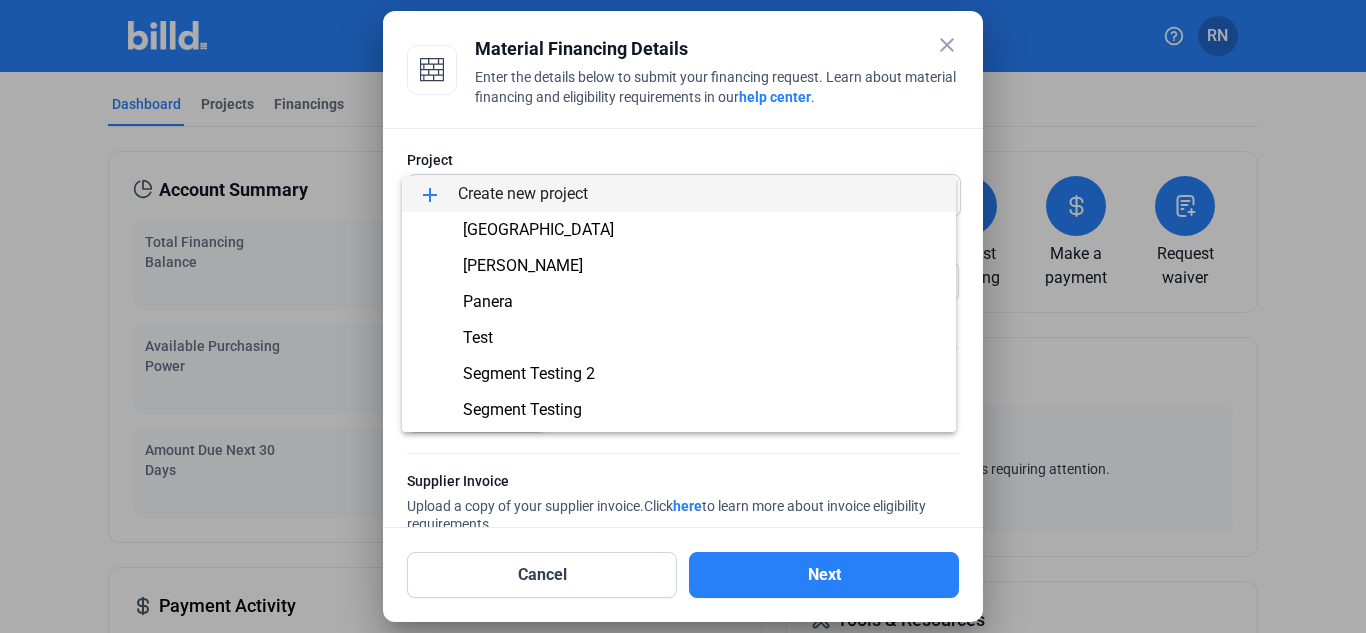 click at bounding box center [683, 316] 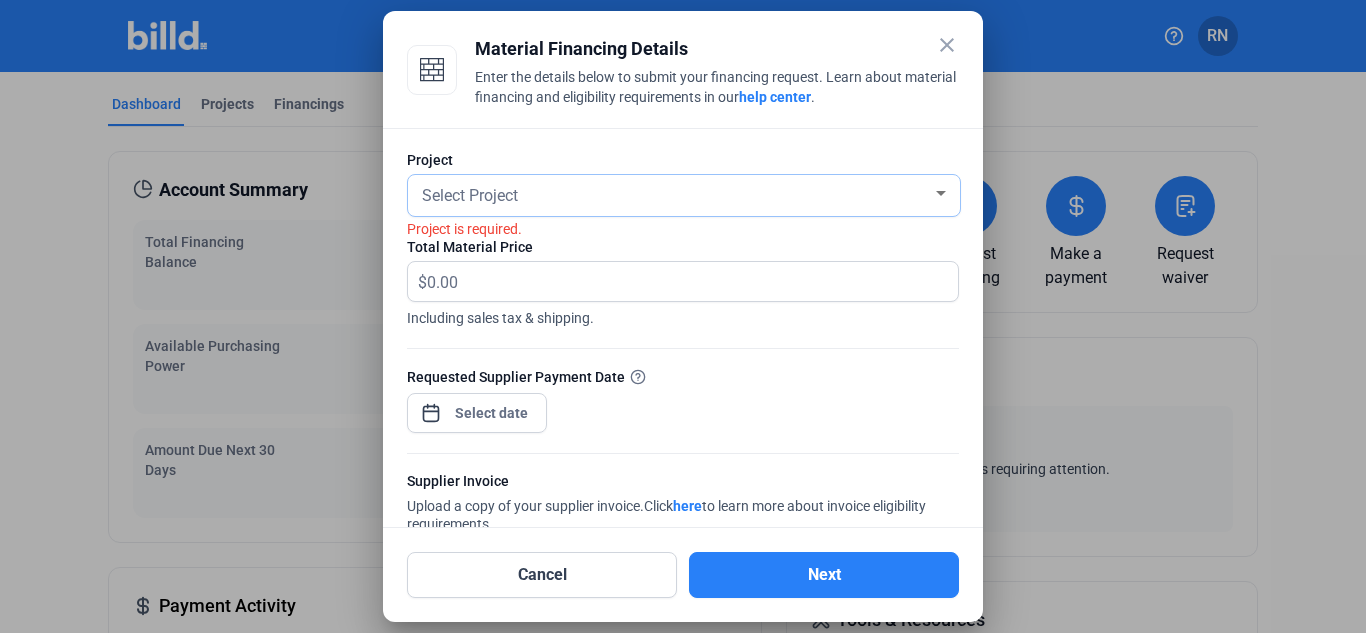 click on "Select Project" at bounding box center (675, 194) 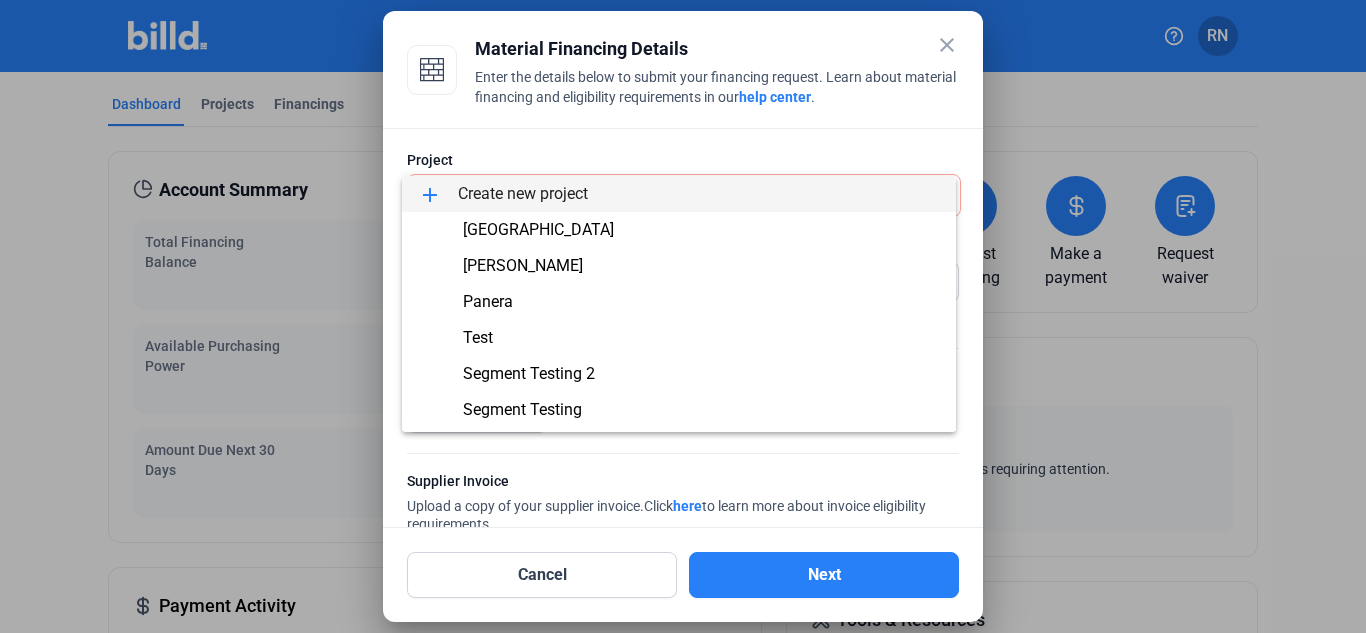 click on "add  Create new project" at bounding box center (679, 194) 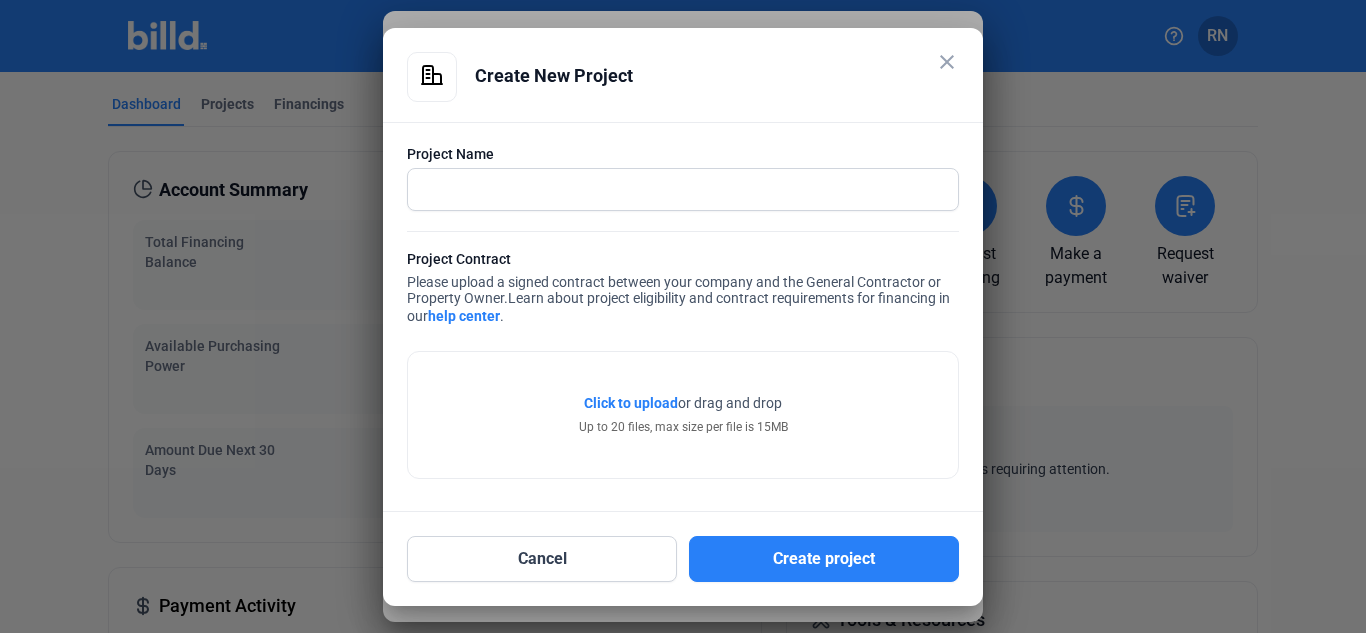 click on "close" at bounding box center (947, 62) 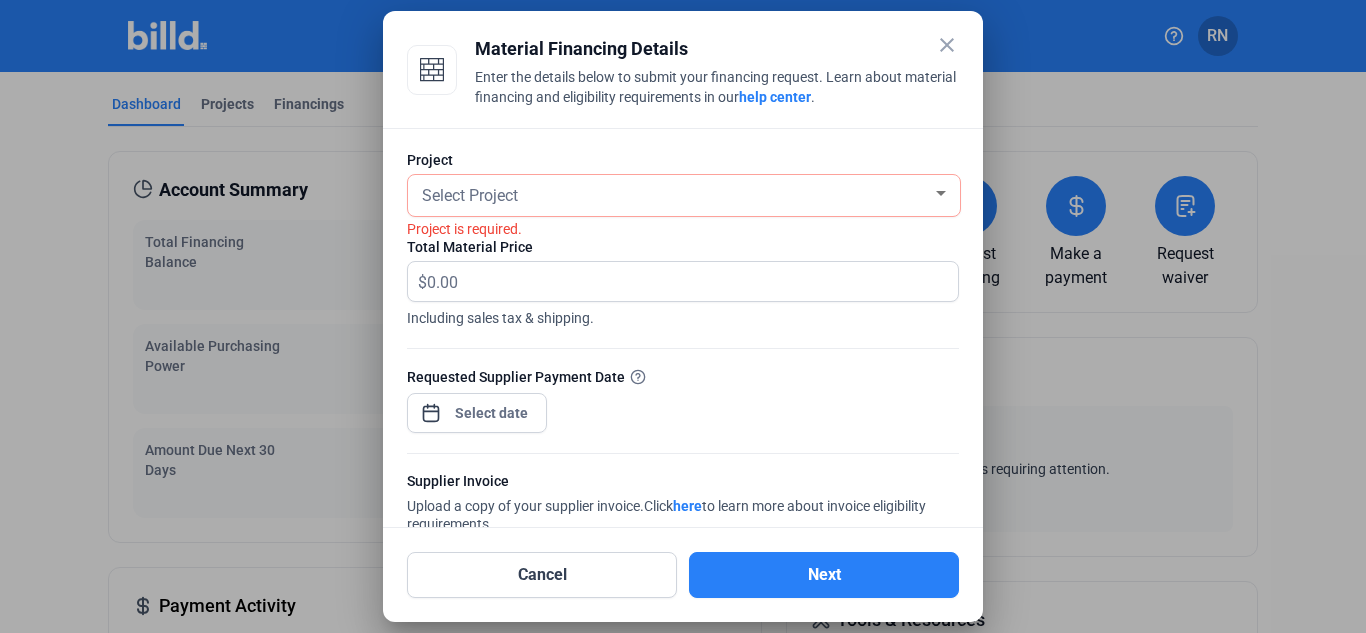 click on "close" at bounding box center [947, 45] 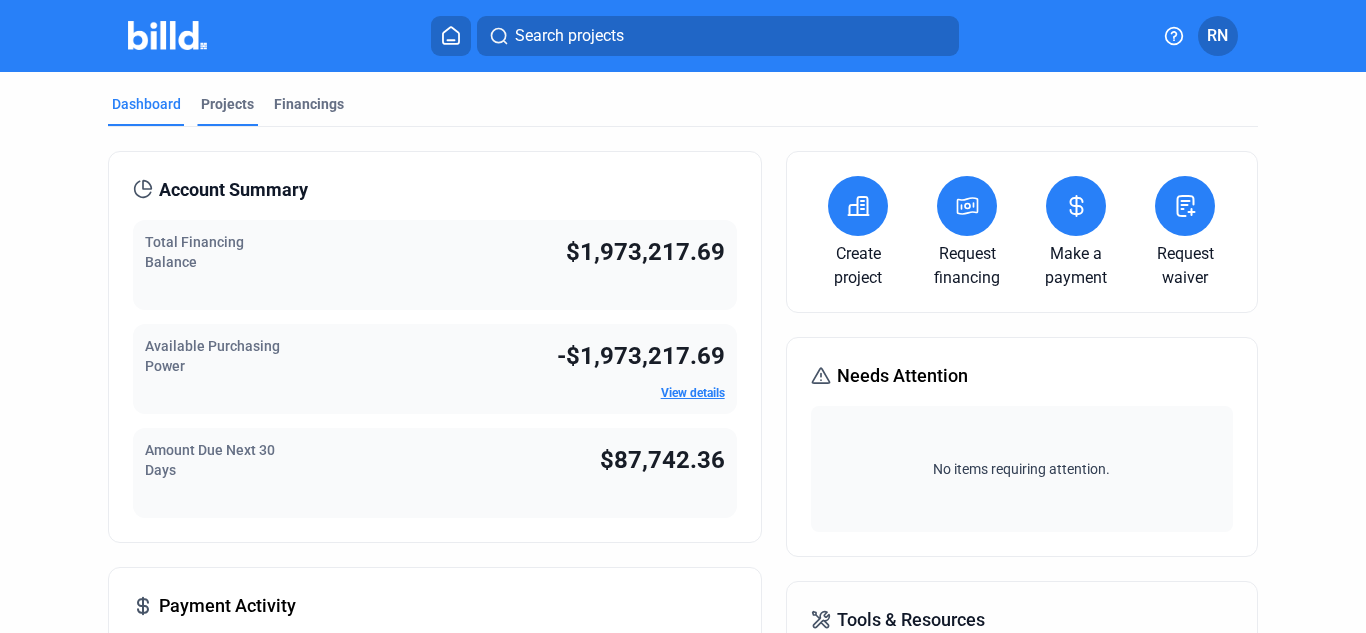 click on "Projects" at bounding box center [227, 104] 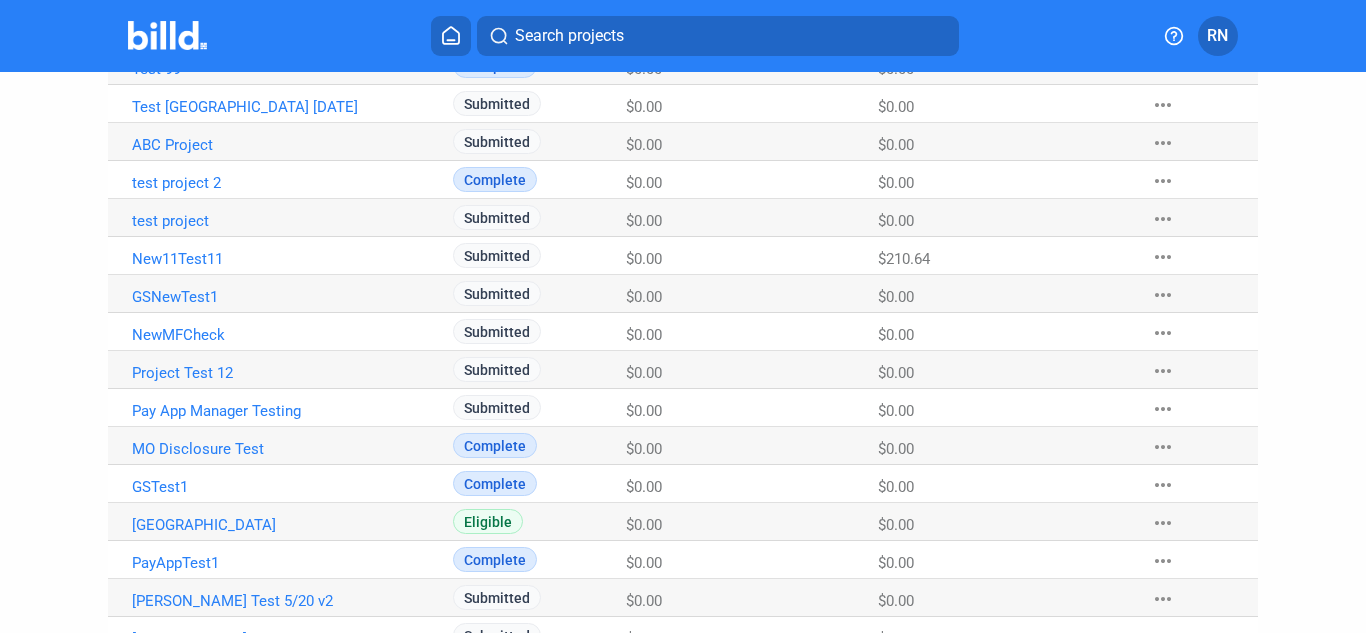 scroll, scrollTop: 819, scrollLeft: 0, axis: vertical 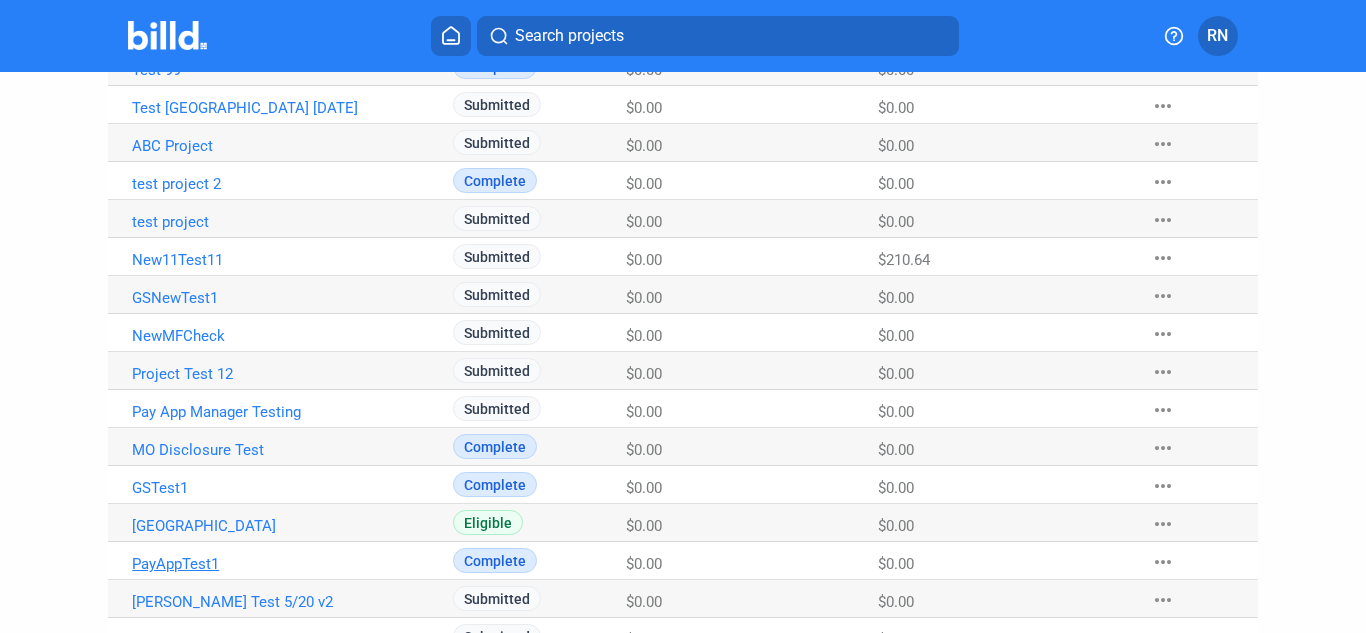 click on "PayAppTest1" at bounding box center (284, -462) 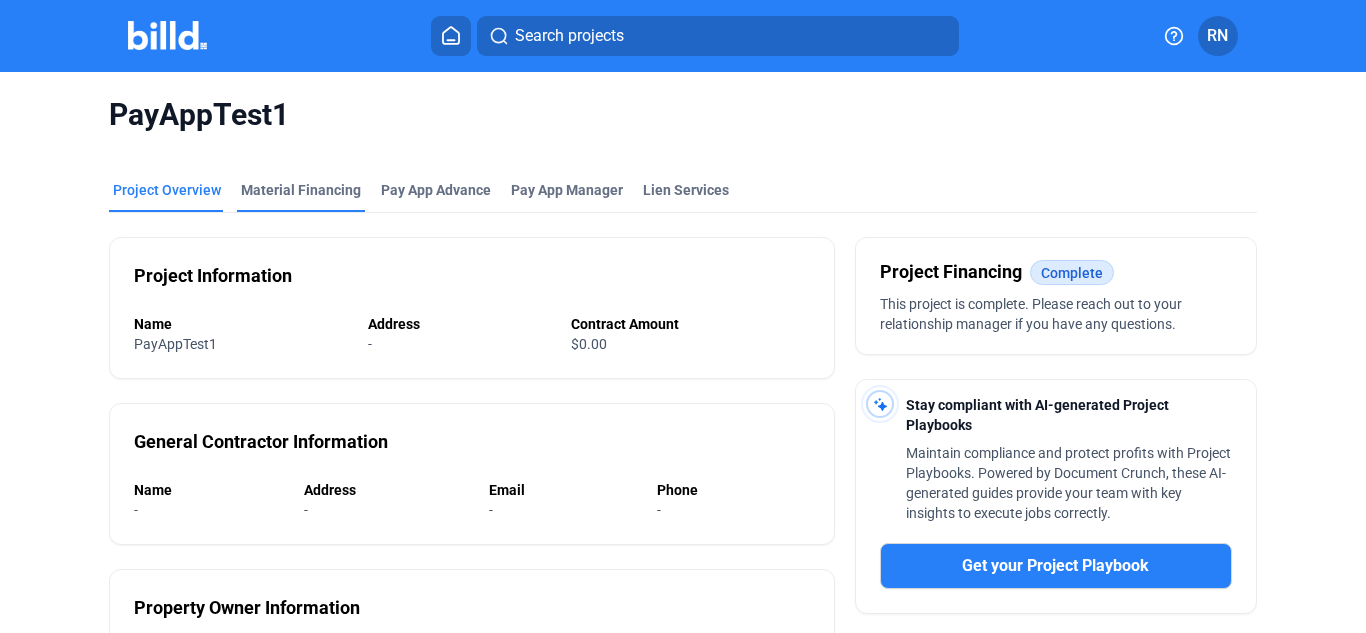 click on "Material Financing" at bounding box center (301, 190) 